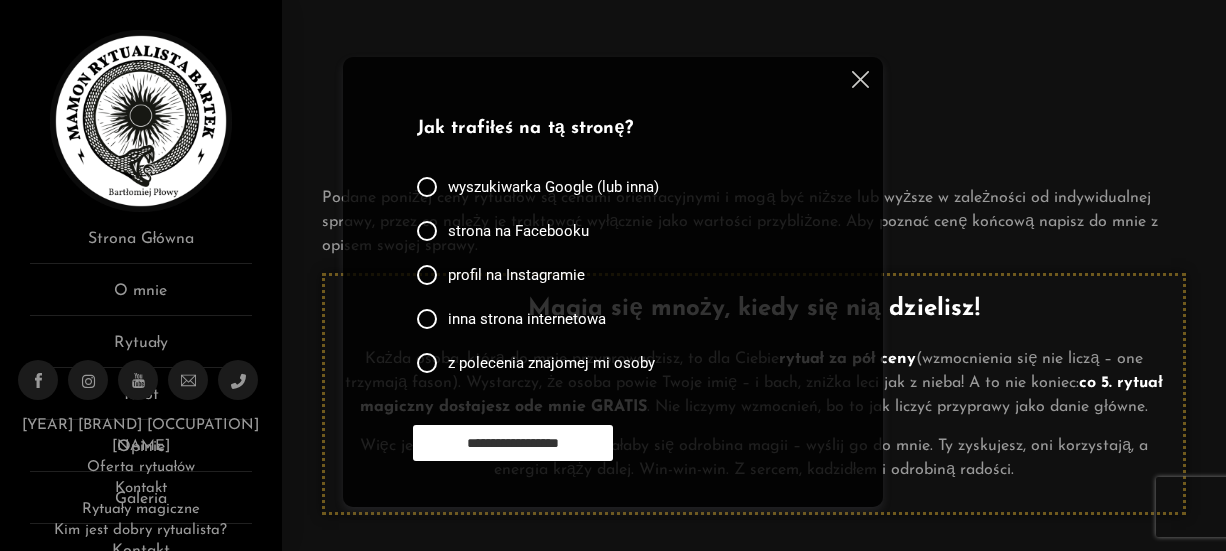 scroll, scrollTop: 0, scrollLeft: 0, axis: both 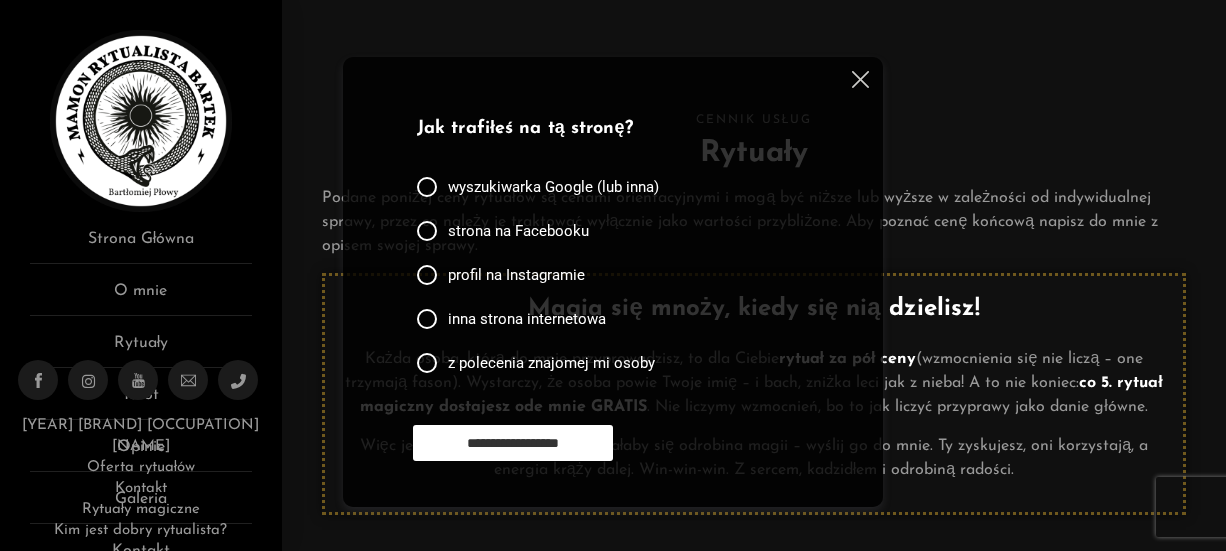 click on "**********" at bounding box center [613, 282] 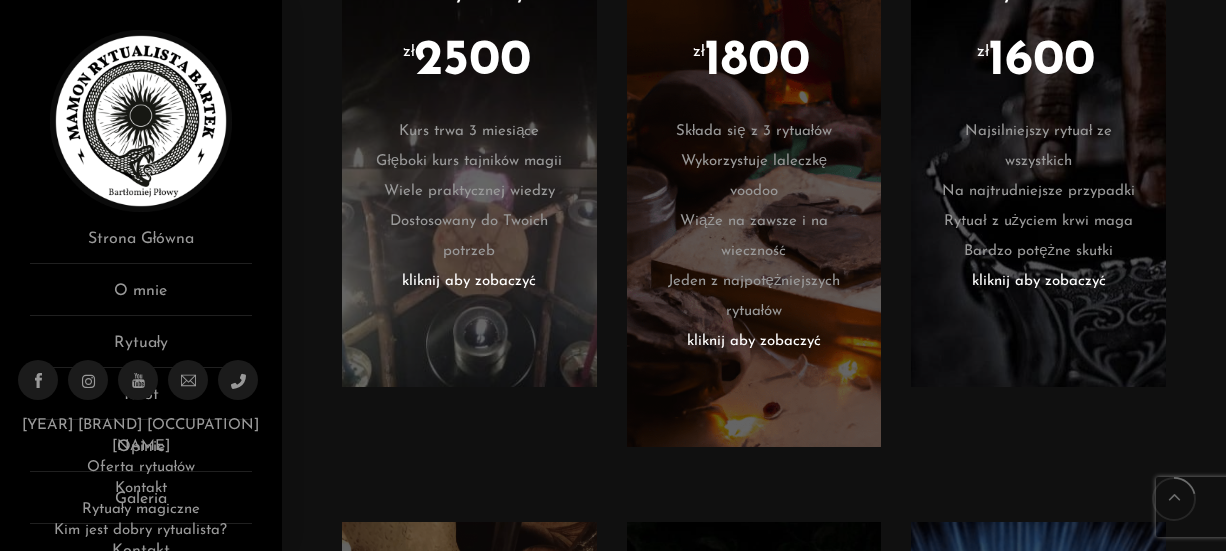 scroll, scrollTop: 1200, scrollLeft: 0, axis: vertical 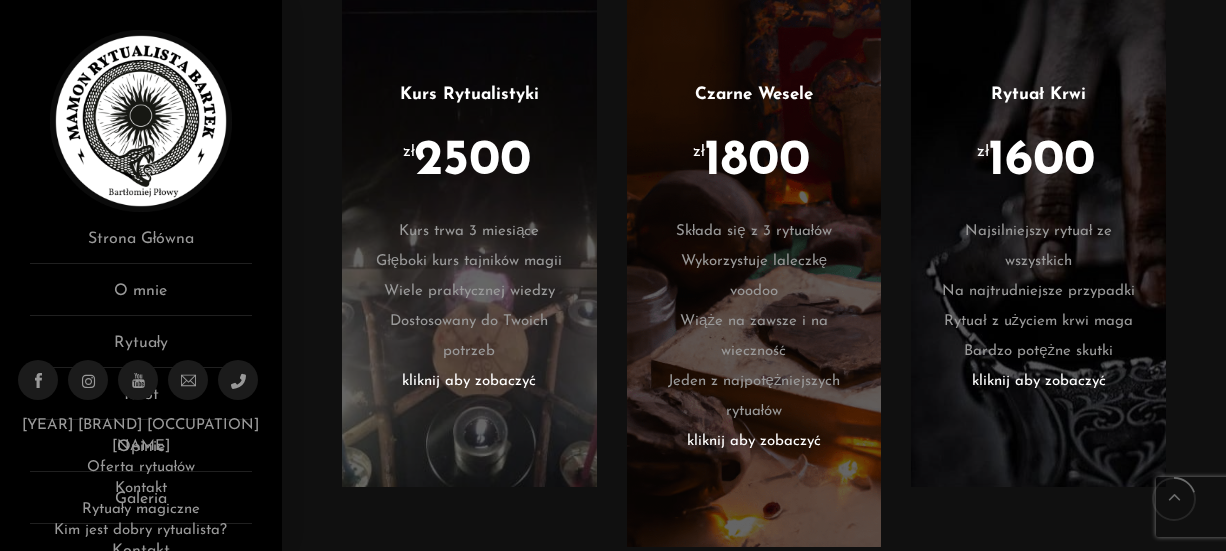 click on "Na najtrudniejsze przypadki" at bounding box center (1038, 292) 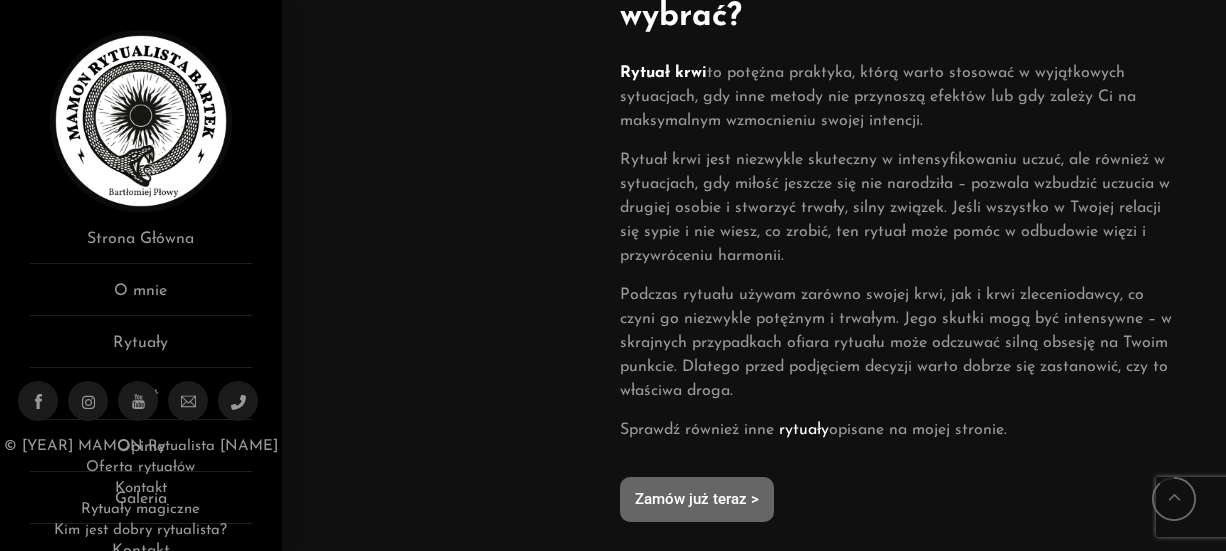 scroll, scrollTop: 1700, scrollLeft: 0, axis: vertical 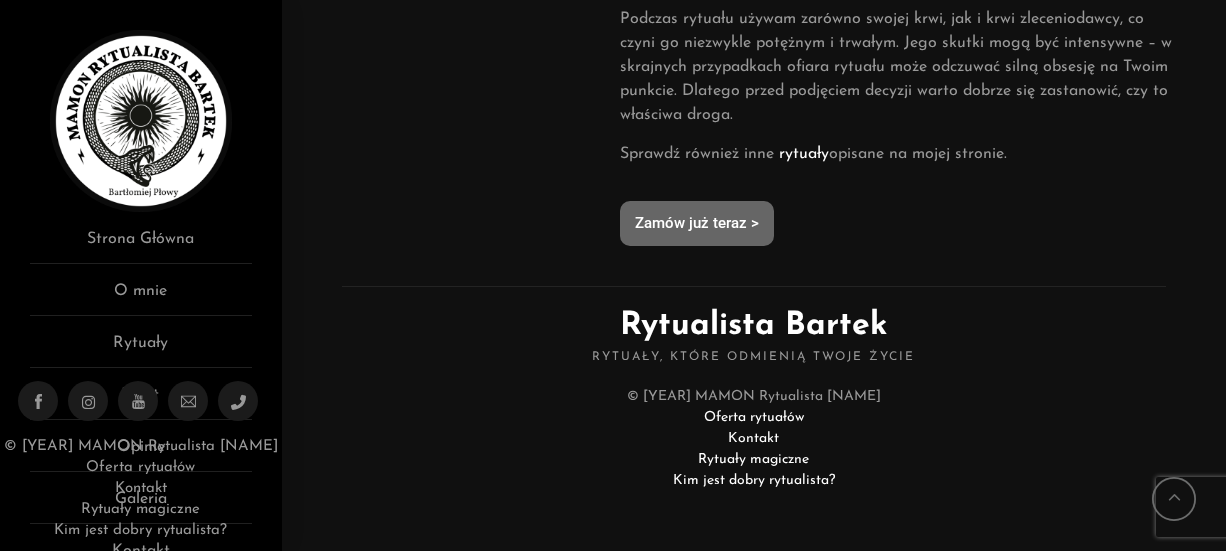 click on "Kim jest dobry rytualista?" at bounding box center [754, 480] 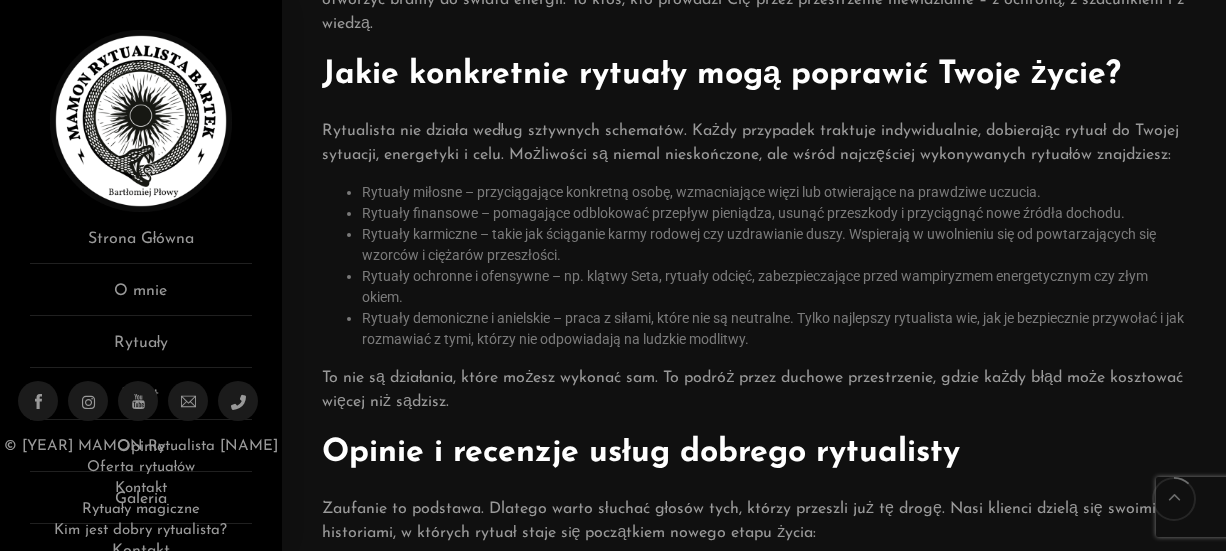 scroll, scrollTop: 400, scrollLeft: 0, axis: vertical 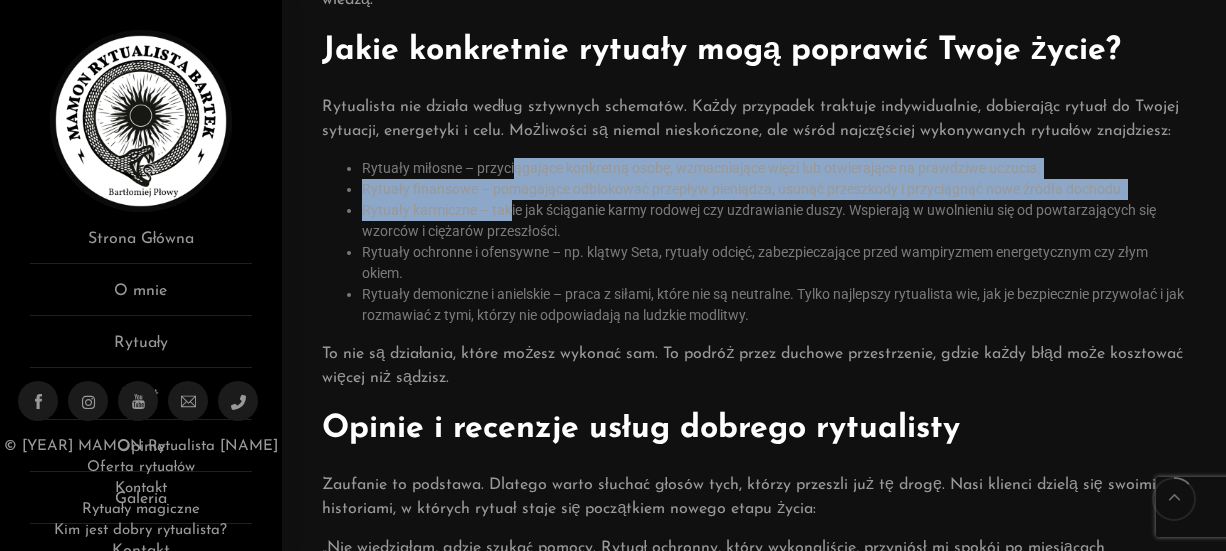 drag, startPoint x: 514, startPoint y: 175, endPoint x: 512, endPoint y: 213, distance: 38.052597 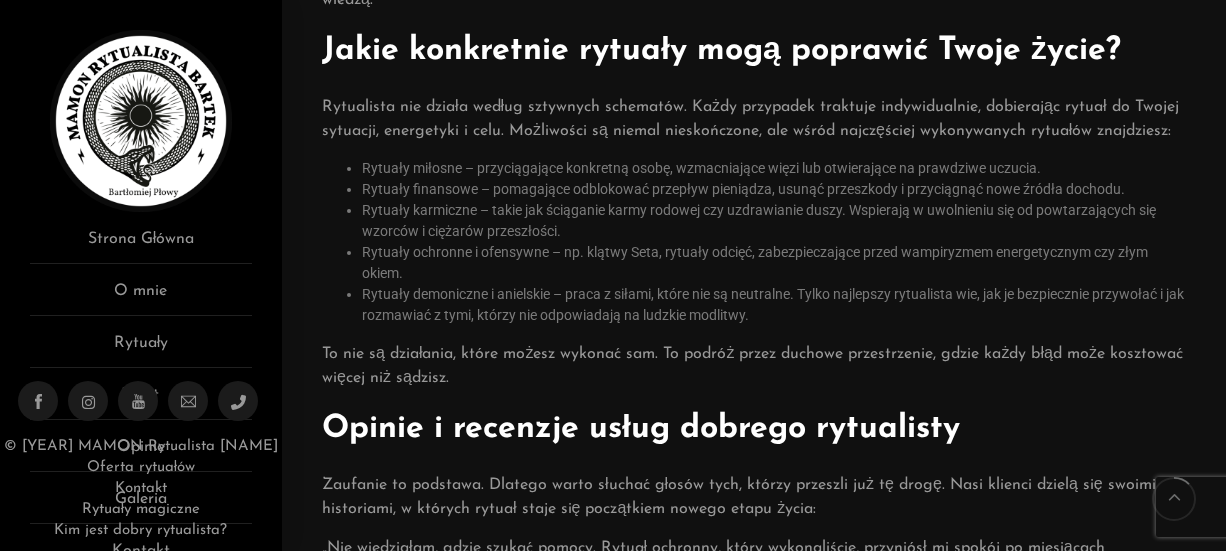 click on "Rytuały finansowe – pomagające odblokować przepływ pieniądza, usunąć przeszkody i przyciągnąć nowe źródła dochodu." at bounding box center [774, 189] 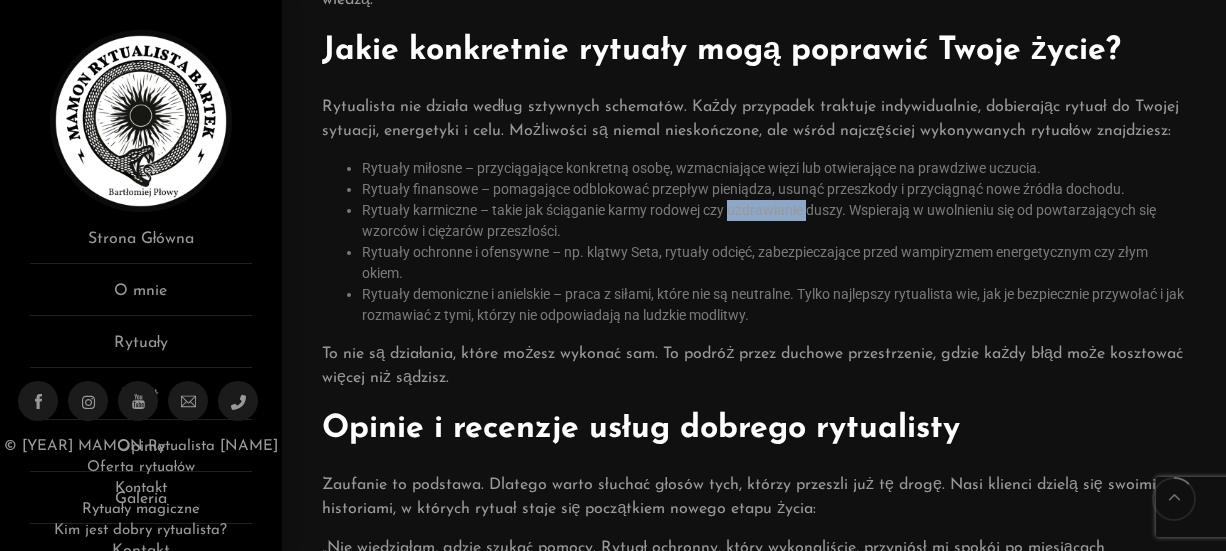 click on "Rytuały karmiczne – takie jak ściąganie karmy rodowej czy uzdrawianie duszy. Wspierają w uwolnieniu się od powtarzających się wzorców i ciężarów przeszłości." at bounding box center [774, 221] 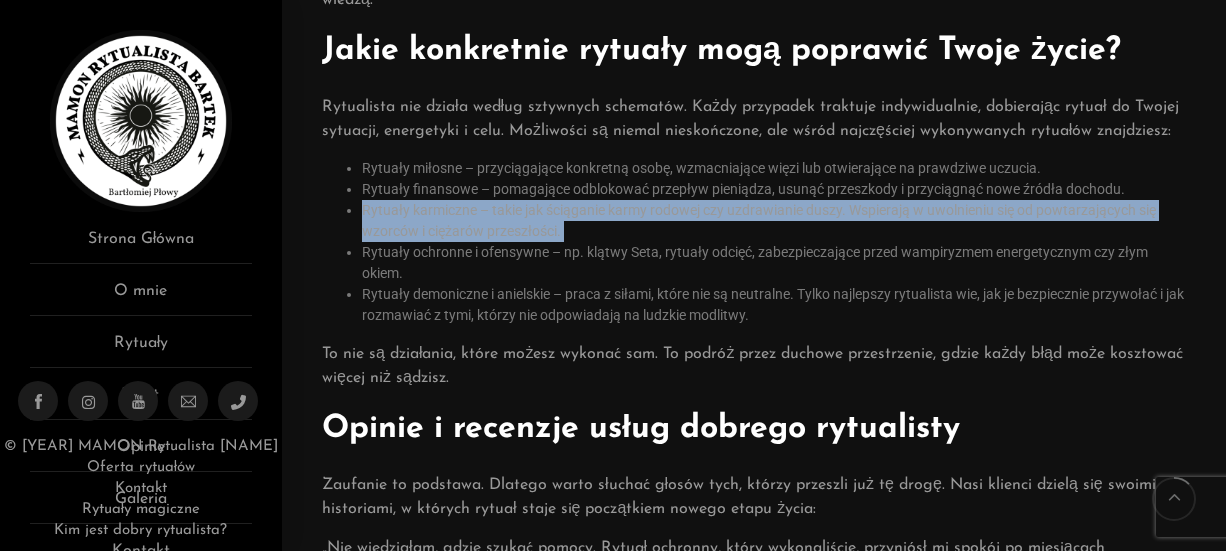 click on "Rytuały karmiczne – takie jak ściąganie karmy rodowej czy uzdrawianie duszy. Wspierają w uwolnieniu się od powtarzających się wzorców i ciężarów przeszłości." at bounding box center (774, 221) 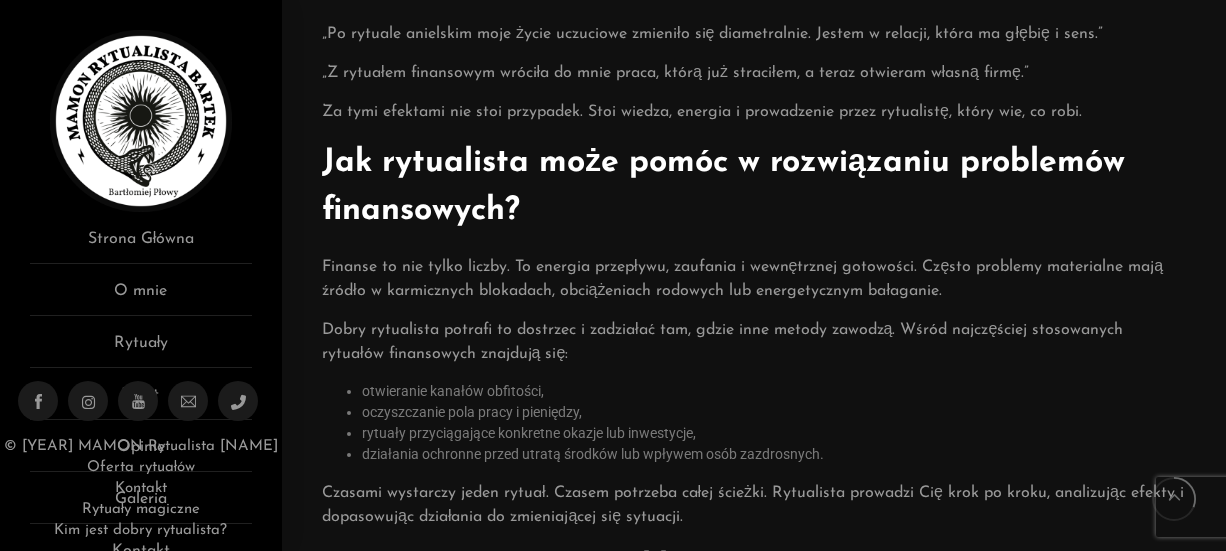 scroll, scrollTop: 1000, scrollLeft: 0, axis: vertical 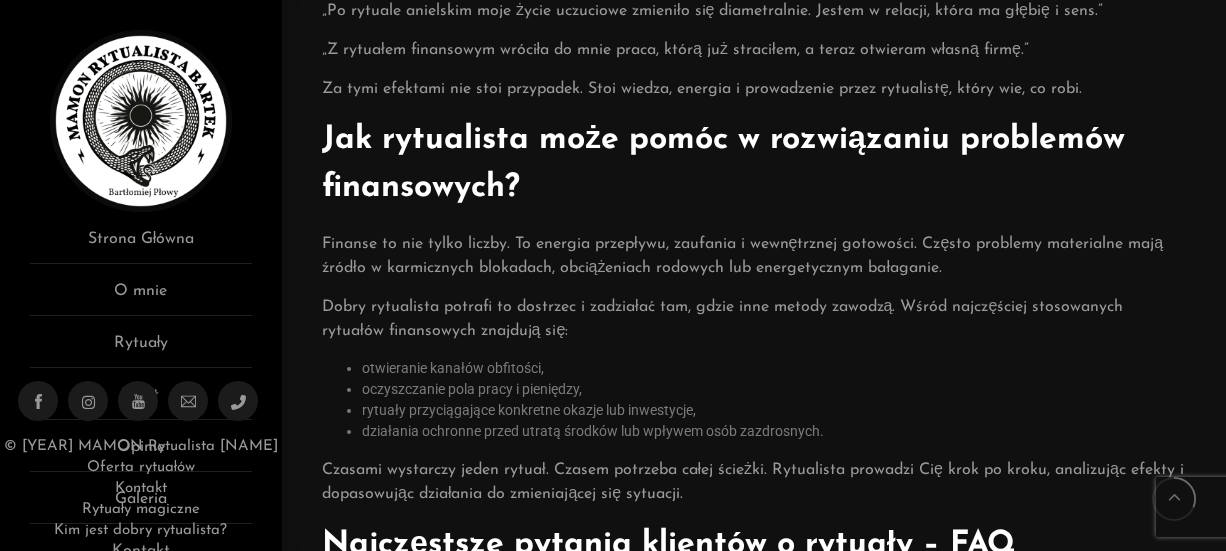click on "Dobry rytualista potrafi to dostrzec i zadziałać tam, gdzie inne metody zawodzą. Wśród najczęściej stosowanych rytuałów finansowych znajdują się:" at bounding box center [754, 319] 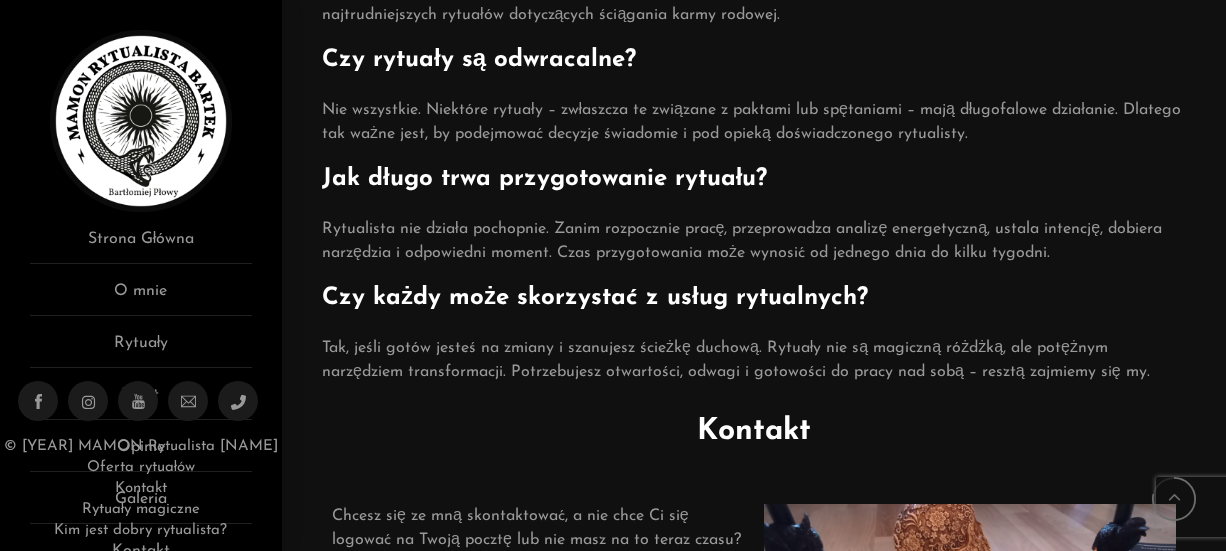 scroll, scrollTop: 2120, scrollLeft: 0, axis: vertical 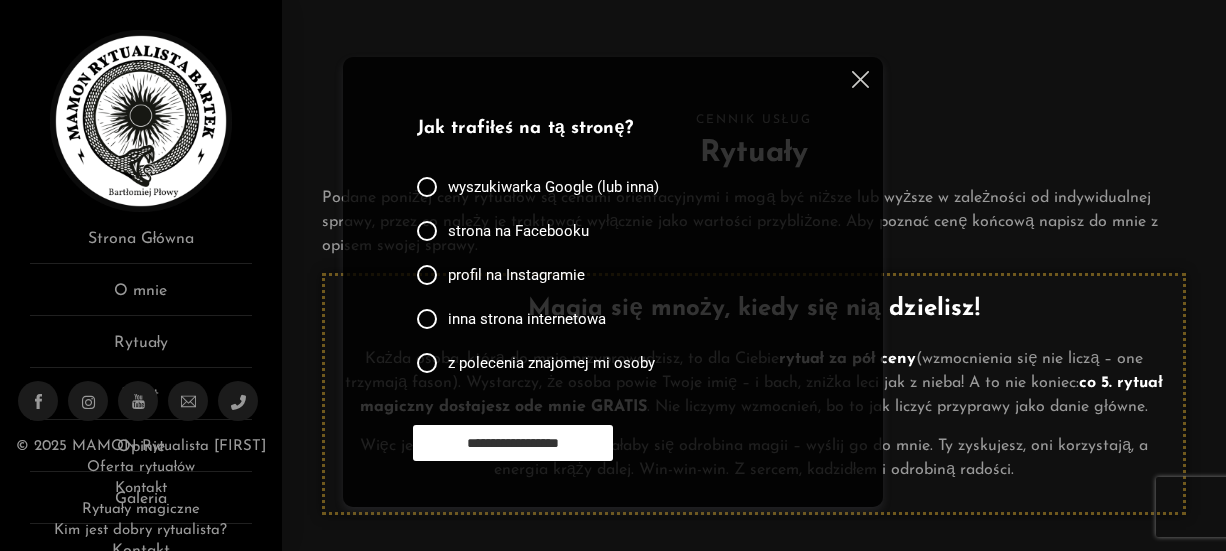 click at bounding box center (860, 79) 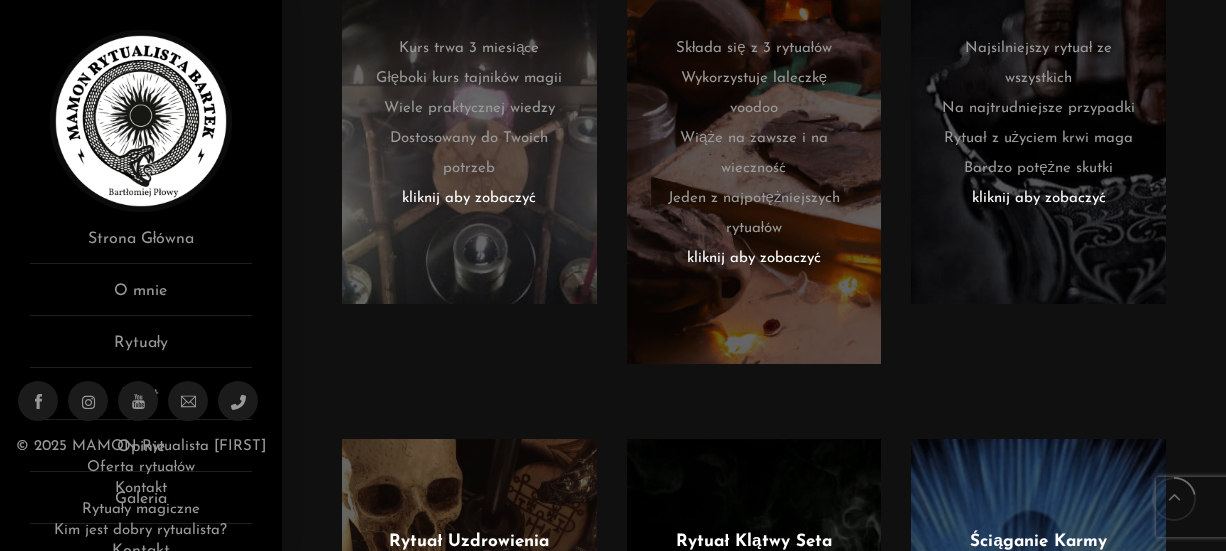 scroll, scrollTop: 1300, scrollLeft: 0, axis: vertical 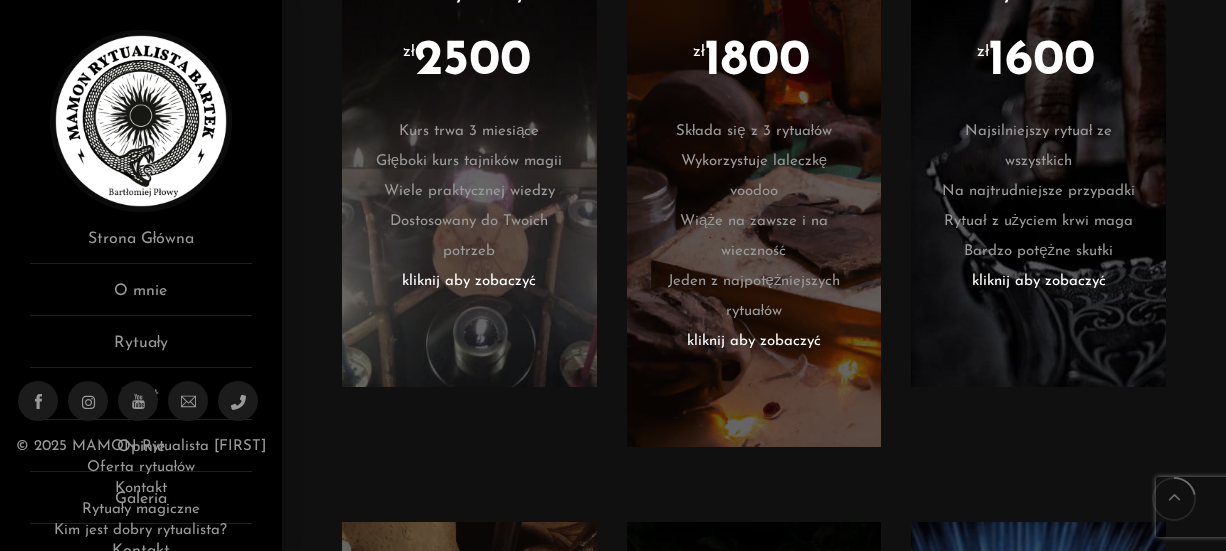 drag, startPoint x: 1027, startPoint y: 271, endPoint x: 1204, endPoint y: 131, distance: 225.67455 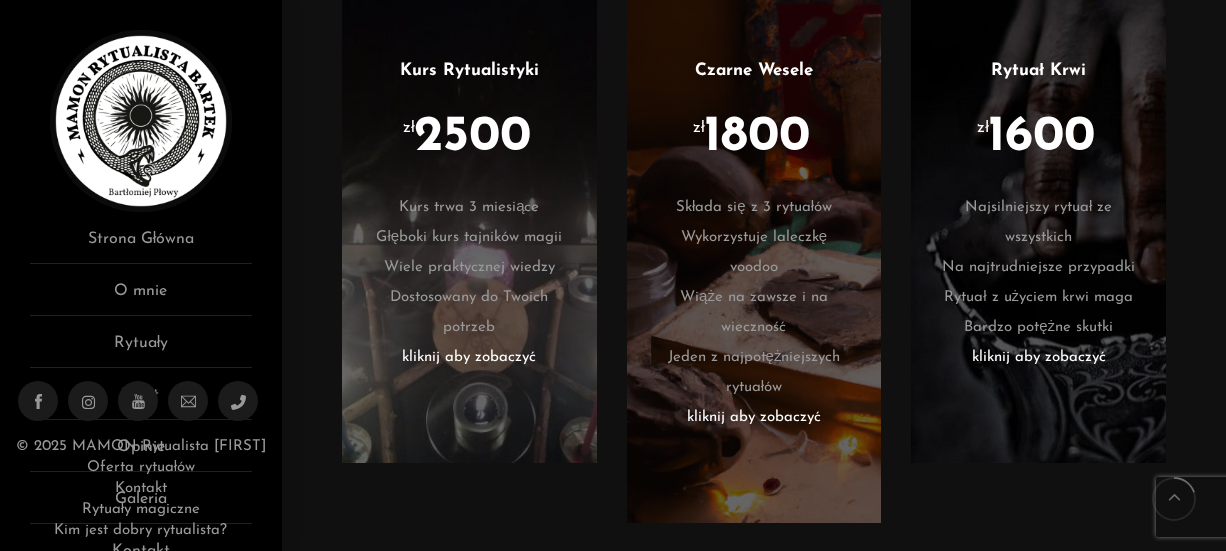scroll, scrollTop: 1200, scrollLeft: 0, axis: vertical 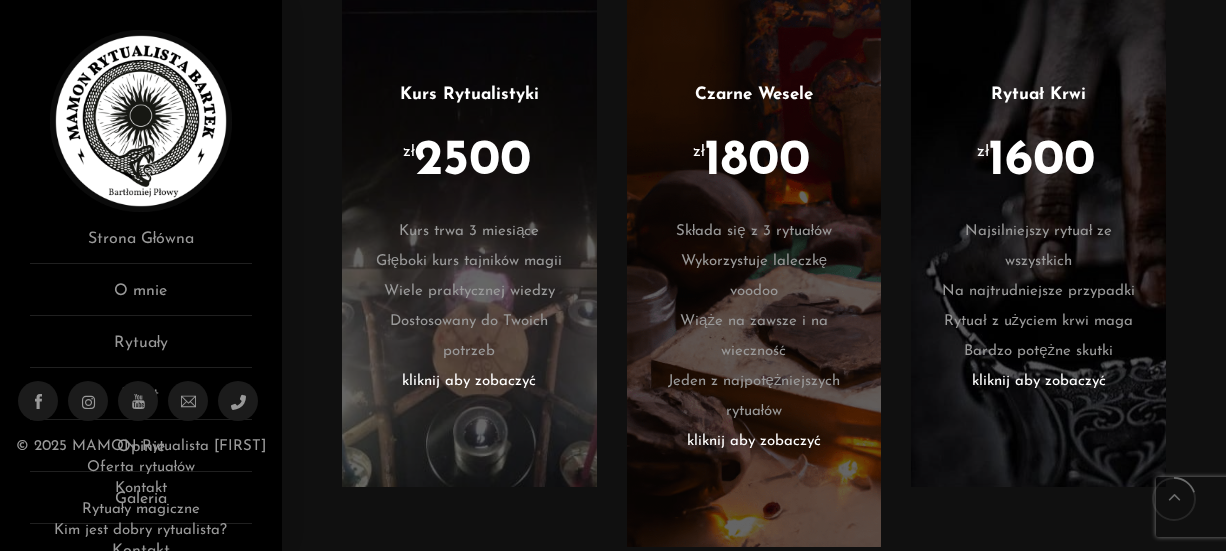 click on "kliknij aby zobaczyć" at bounding box center (1038, 382) 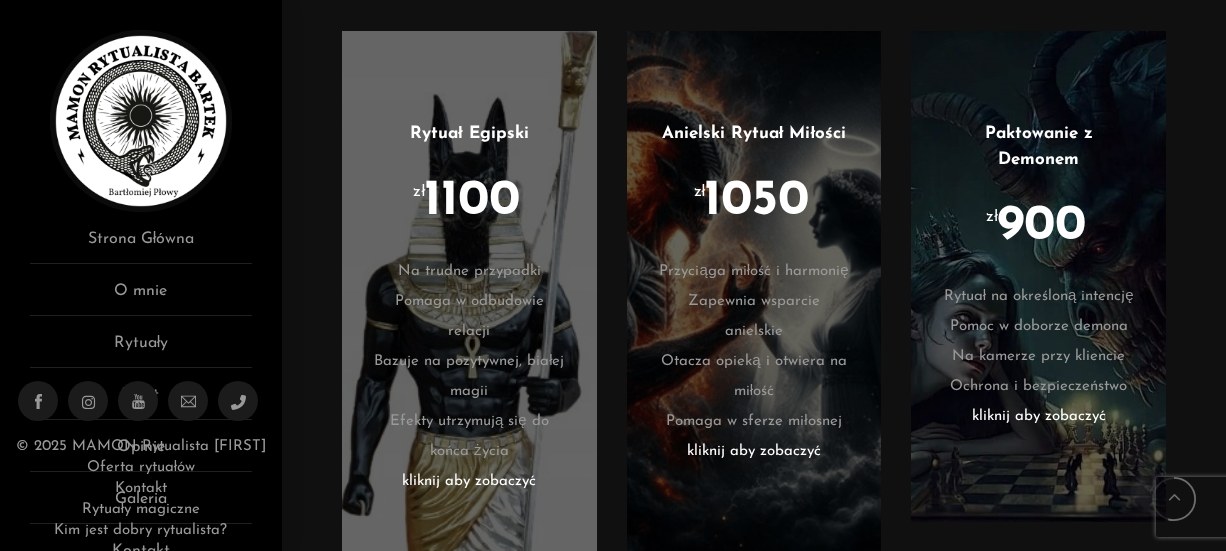 scroll, scrollTop: 3300, scrollLeft: 0, axis: vertical 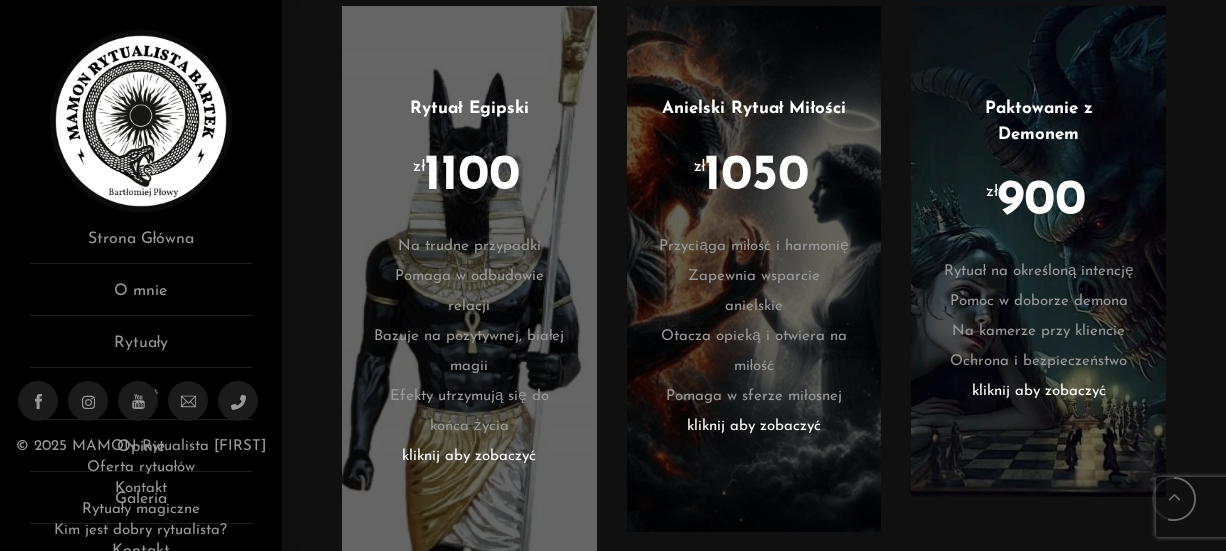 click on "Przyciąga miłość i harmonię" at bounding box center (754, 247) 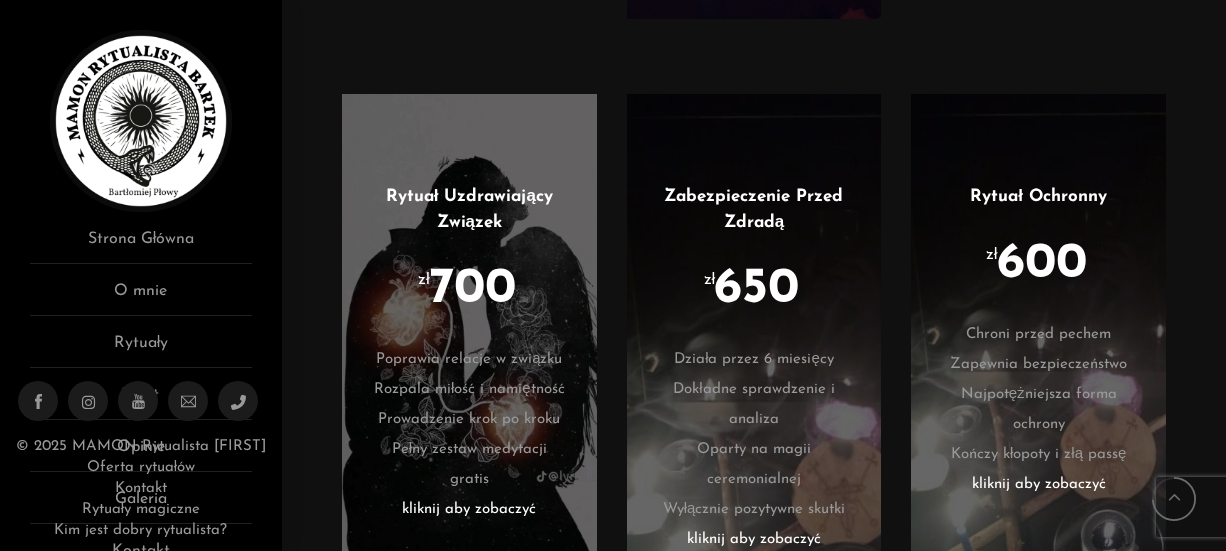 scroll, scrollTop: 4500, scrollLeft: 0, axis: vertical 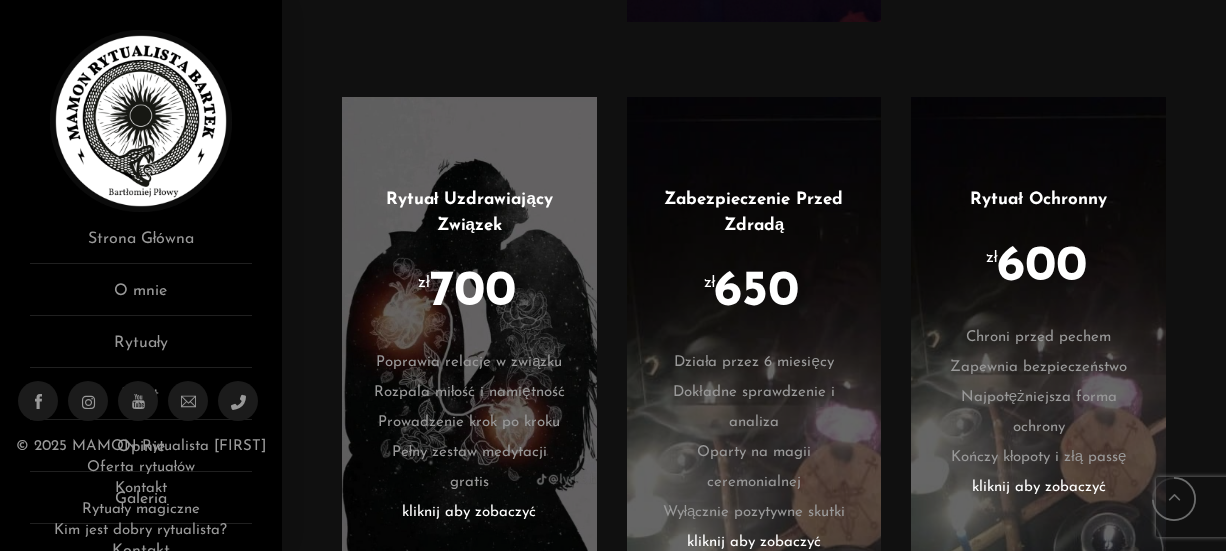 click on "zł
600" at bounding box center [1038, 283] 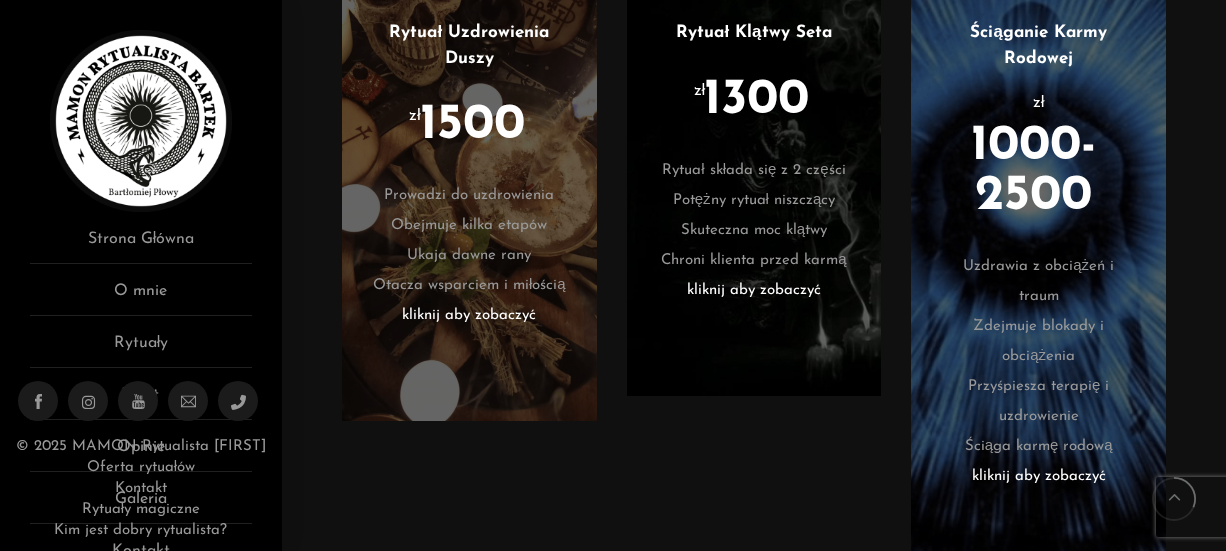scroll, scrollTop: 1700, scrollLeft: 0, axis: vertical 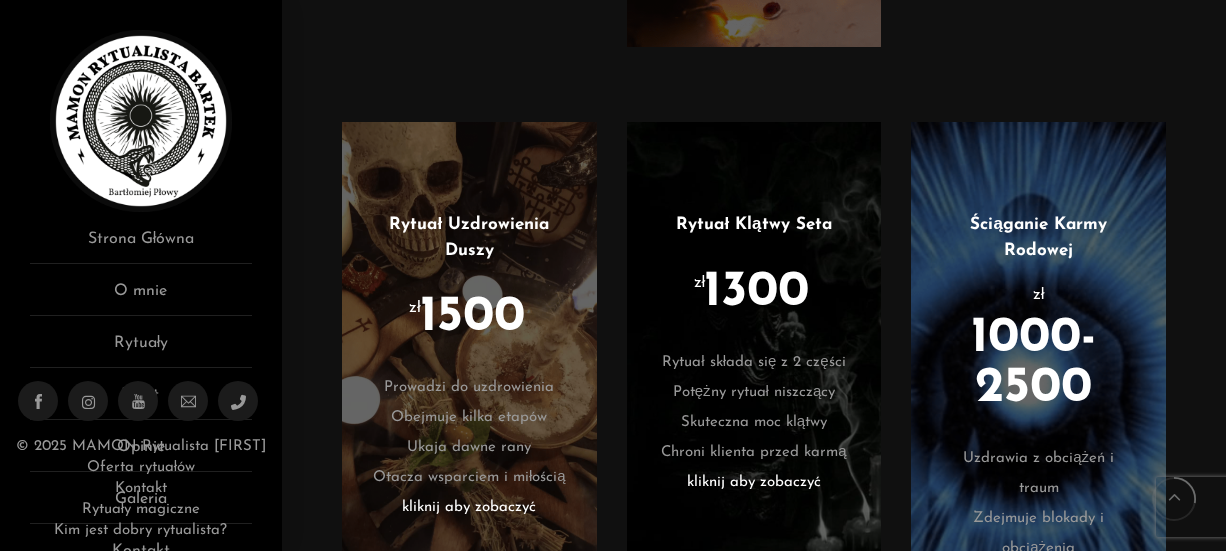 click on "1500" at bounding box center (472, 318) 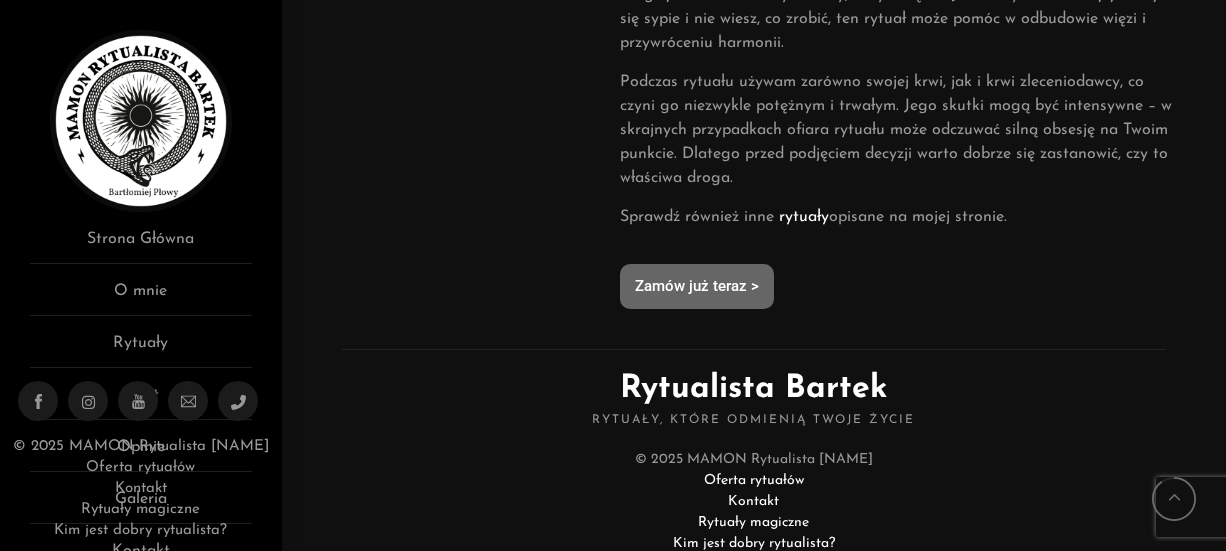 scroll, scrollTop: 1862, scrollLeft: 0, axis: vertical 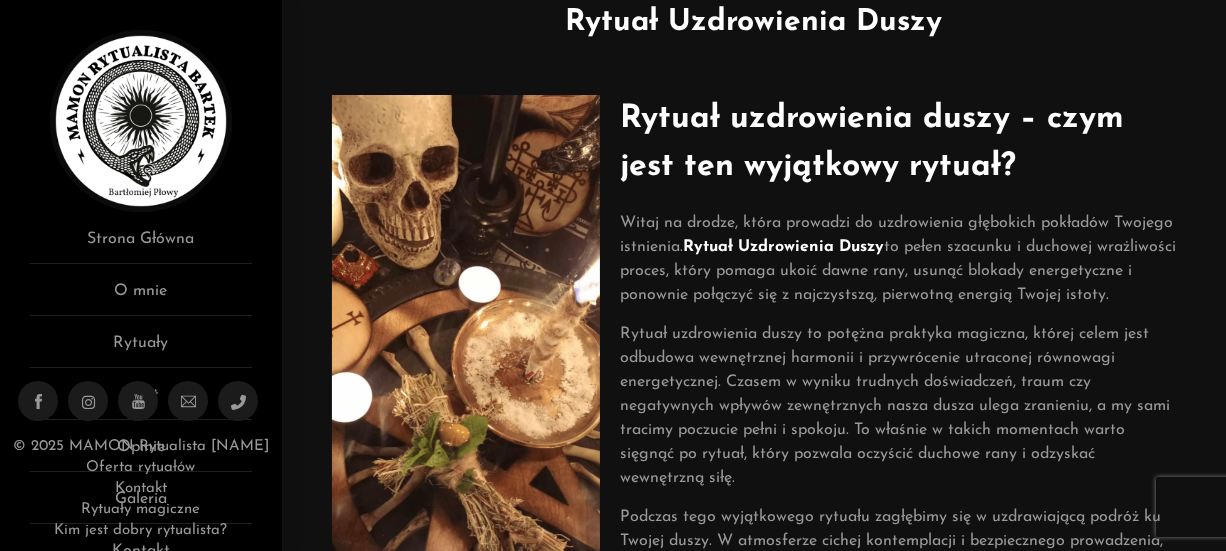 click on "Witaj na drodze, która prowadzi do uzdrowienia głębokich pokładów Twojego istnienia.  Rytuał Uzdrowienia Duszy  to pełen szacunku i duchowej wrażliwości proces, który pomaga ukoić dawne rany, usunąć blokady energetyczne i ponownie połączyć się z najczystszą, pierwotną energią Twojej istoty." at bounding box center (898, 259) 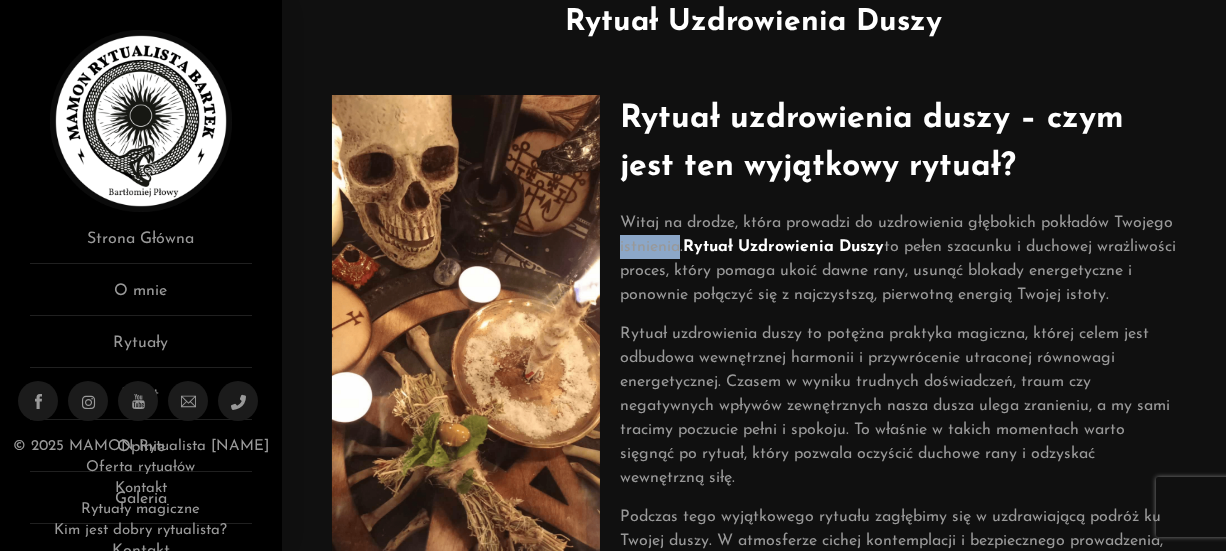 click on "Witaj na drodze, która prowadzi do uzdrowienia głębokich pokładów Twojego istnienia.  Rytuał Uzdrowienia Duszy  to pełen szacunku i duchowej wrażliwości proces, który pomaga ukoić dawne rany, usunąć blokady energetyczne i ponownie połączyć się z najczystszą, pierwotną energią Twojej istoty." at bounding box center [898, 259] 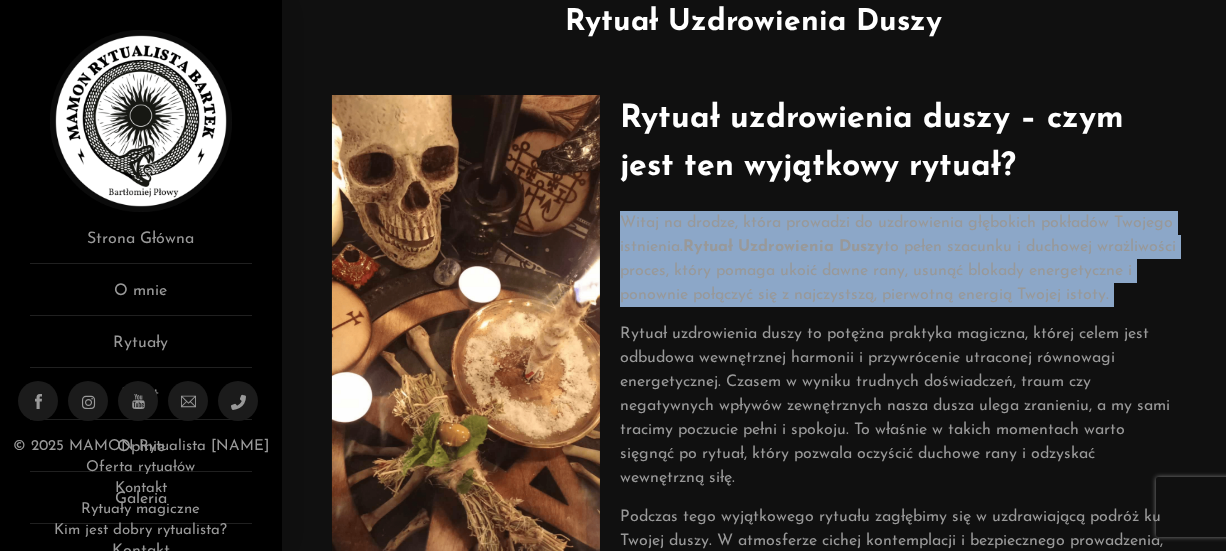 click on "Witaj na drodze, która prowadzi do uzdrowienia głębokich pokładów Twojego istnienia.  Rytuał Uzdrowienia Duszy  to pełen szacunku i duchowej wrażliwości proces, który pomaga ukoić dawne rany, usunąć blokady energetyczne i ponownie połączyć się z najczystszą, pierwotną energią Twojej istoty." at bounding box center (898, 259) 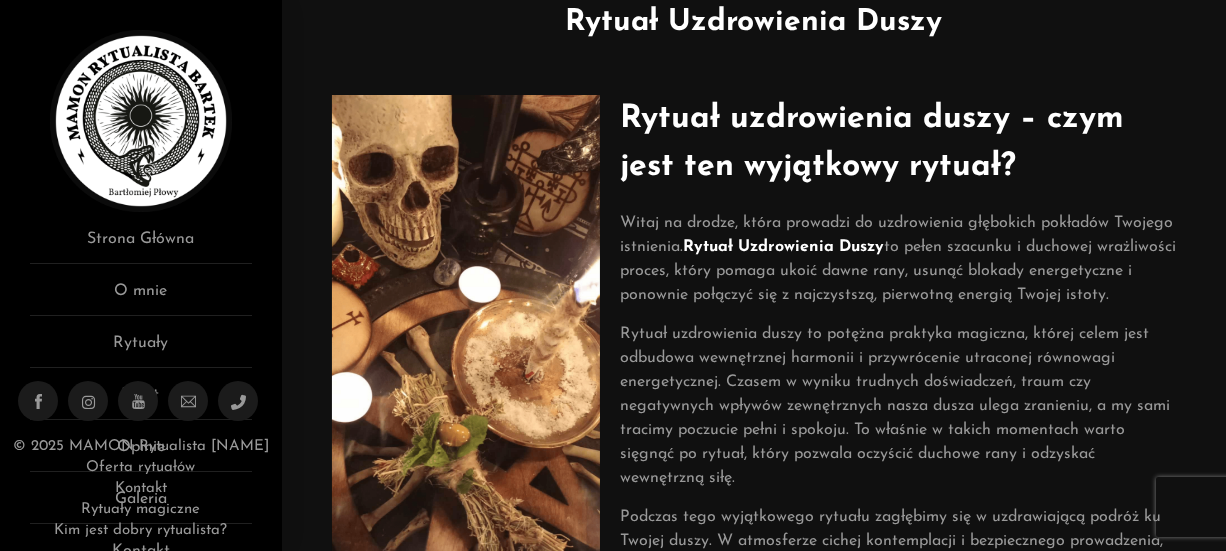 click on "Rytuał uzdrowienia duszy to potężna praktyka magiczna, której celem jest odbudowa wewnętrznej harmonii i przywrócenie utraconej równowagi energetycznej. Czasem w wyniku trudnych doświadczeń, traum czy negatywnych wpływów zewnętrznych nasza dusza ulega zranieniu, a my sami tracimy poczucie pełni i spokoju. To właśnie w takich momentach warto sięgnąć po rytuał, który pozwala oczyścić duchowe rany i odzyskać wewnętrzną siłę." at bounding box center [898, 406] 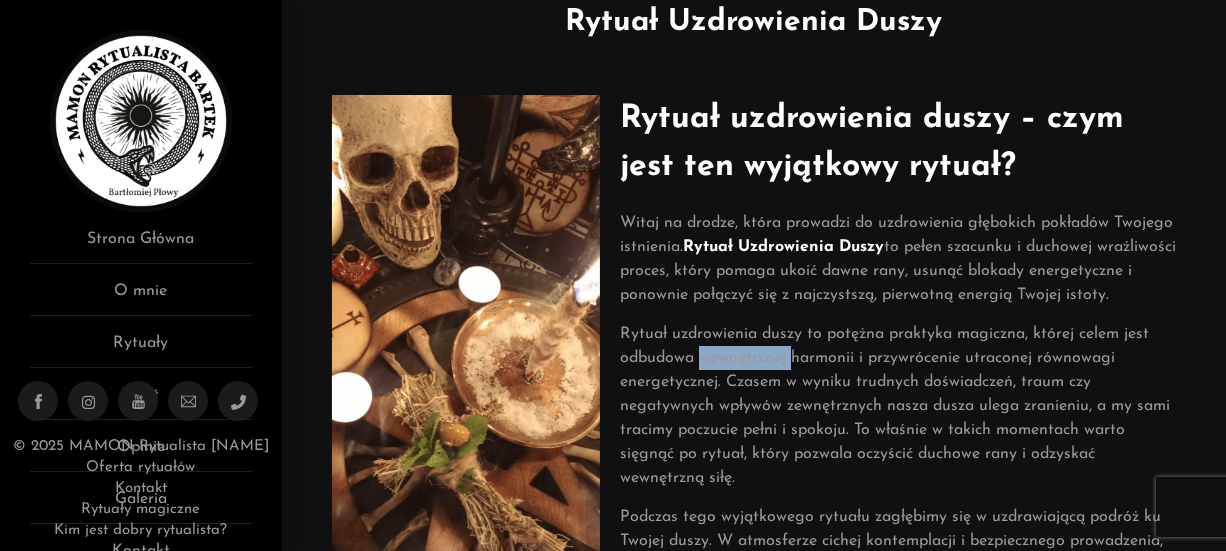 click on "Rytuał uzdrowienia duszy to potężna praktyka magiczna, której celem jest odbudowa wewnętrznej harmonii i przywrócenie utraconej równowagi energetycznej. Czasem w wyniku trudnych doświadczeń, traum czy negatywnych wpływów zewnętrznych nasza dusza ulega zranieniu, a my sami tracimy poczucie pełni i spokoju. To właśnie w takich momentach warto sięgnąć po rytuał, który pozwala oczyścić duchowe rany i odzyskać wewnętrzną siłę." at bounding box center [898, 406] 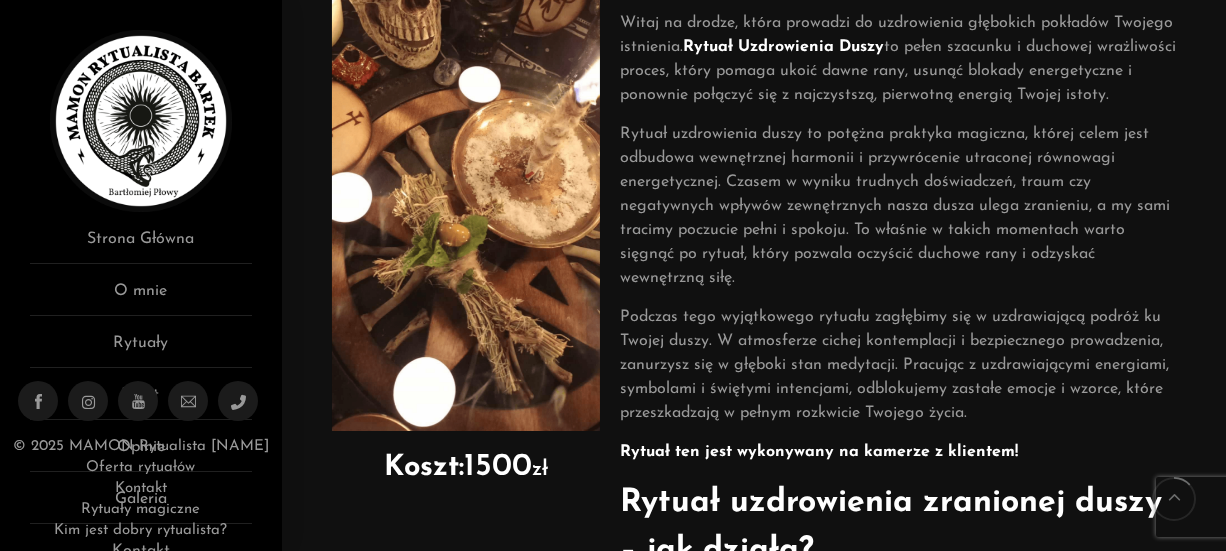 click on "Rytuał uzdrowienia duszy to potężna praktyka magiczna, której celem jest odbudowa wewnętrznej harmonii i przywrócenie utraconej równowagi energetycznej. Czasem w wyniku trudnych doświadczeń, traum czy negatywnych wpływów zewnętrznych nasza dusza ulega zranieniu, a my sami tracimy poczucie pełni i spokoju. To właśnie w takich momentach warto sięgnąć po rytuał, który pozwala oczyścić duchowe rany i odzyskać wewnętrzną siłę." at bounding box center [898, 206] 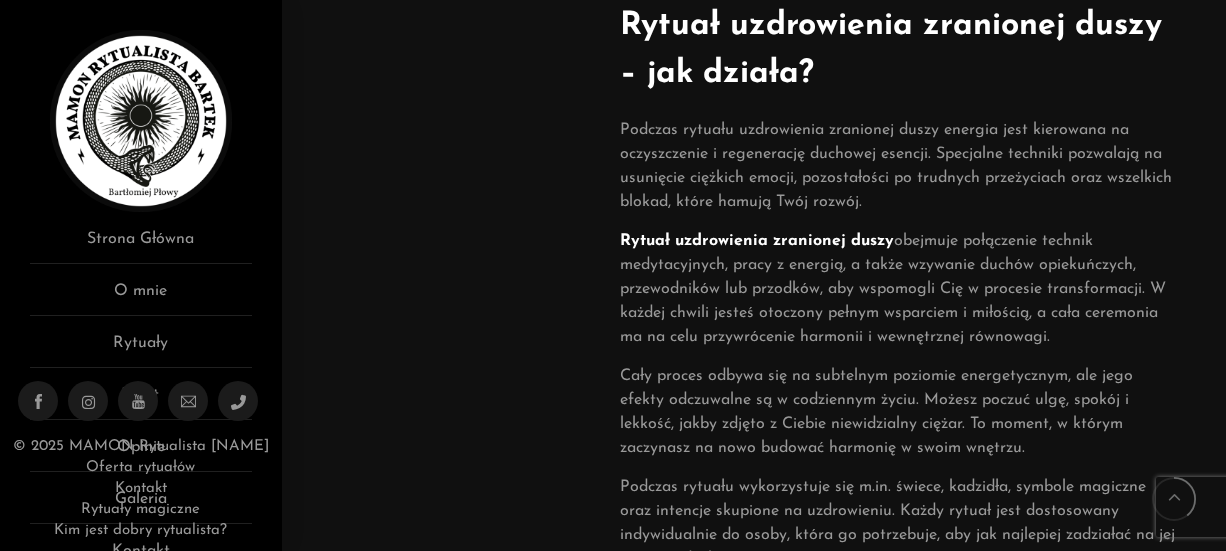 scroll, scrollTop: 900, scrollLeft: 0, axis: vertical 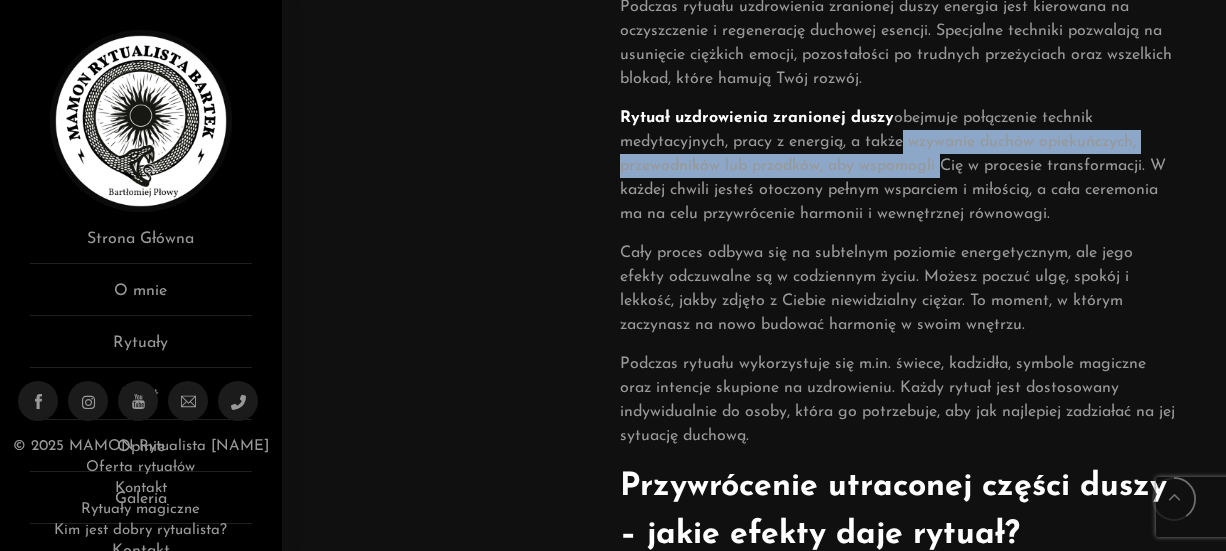 drag, startPoint x: 902, startPoint y: 168, endPoint x: 937, endPoint y: 191, distance: 41.880783 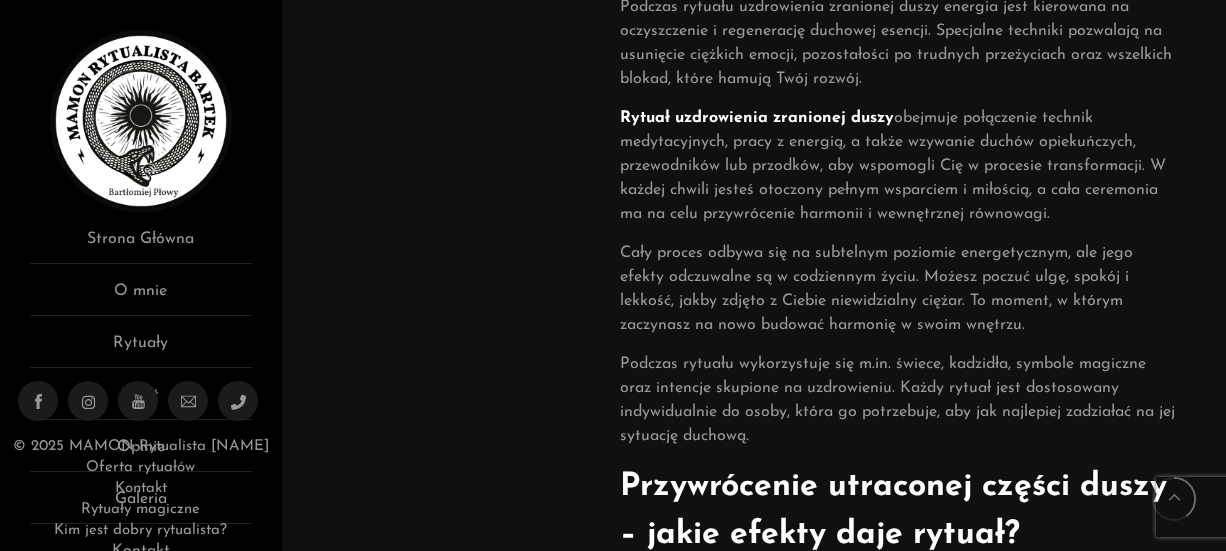 click on "Rytuał uzdrowienia zranionej duszy  obejmuje połączenie technik medytacyjnych, pracy z energią, a także wzywanie duchów opiekuńczych, przewodników lub przodków, aby wspomogli Cię w procesie transformacji. W każdej chwili jesteś otoczony pełnym wsparciem i miłością, a cała ceremonia ma na celu przywrócenie harmonii i wewnętrznej równowagi." at bounding box center [898, 166] 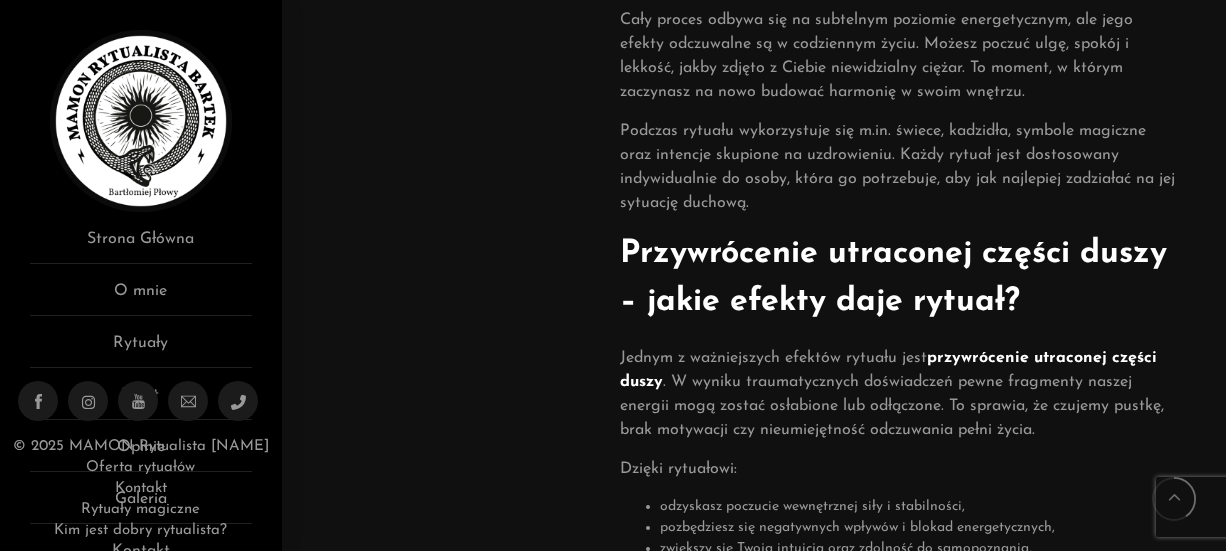 scroll, scrollTop: 1400, scrollLeft: 0, axis: vertical 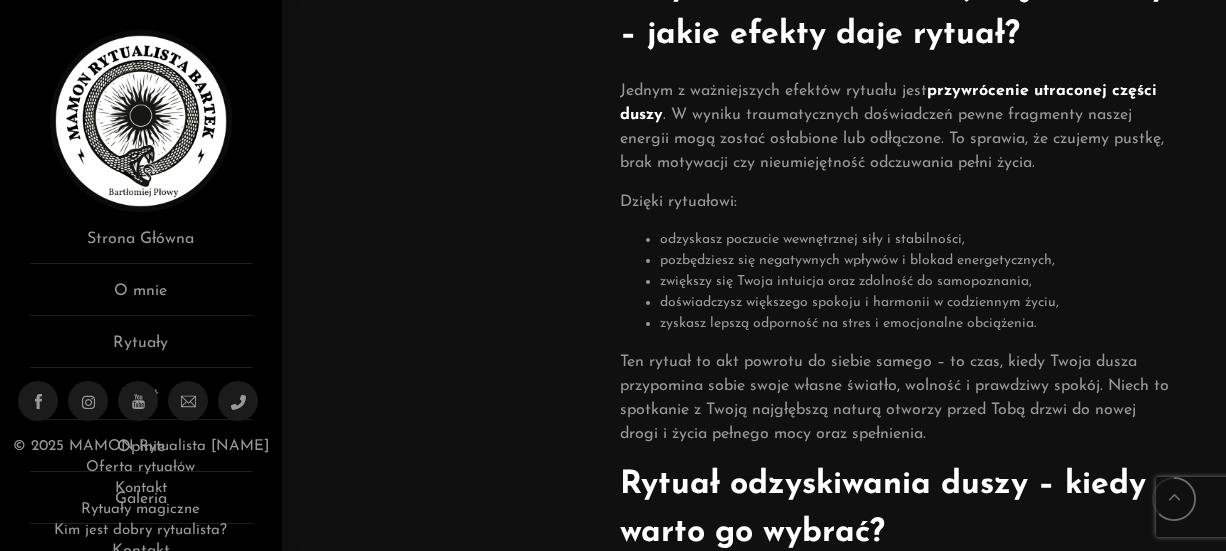 click on "Jednym z ważniejszych efektów rytuału jest  przywrócenie utraconej części duszy . W wyniku traumatycznych doświadczeń pewne fragmenty naszej energii mogą zostać osłabione lub odłączone. To sprawia, że czujemy pustkę, brak motywacji czy nieumiejętność odczuwania pełni życia." at bounding box center [898, 127] 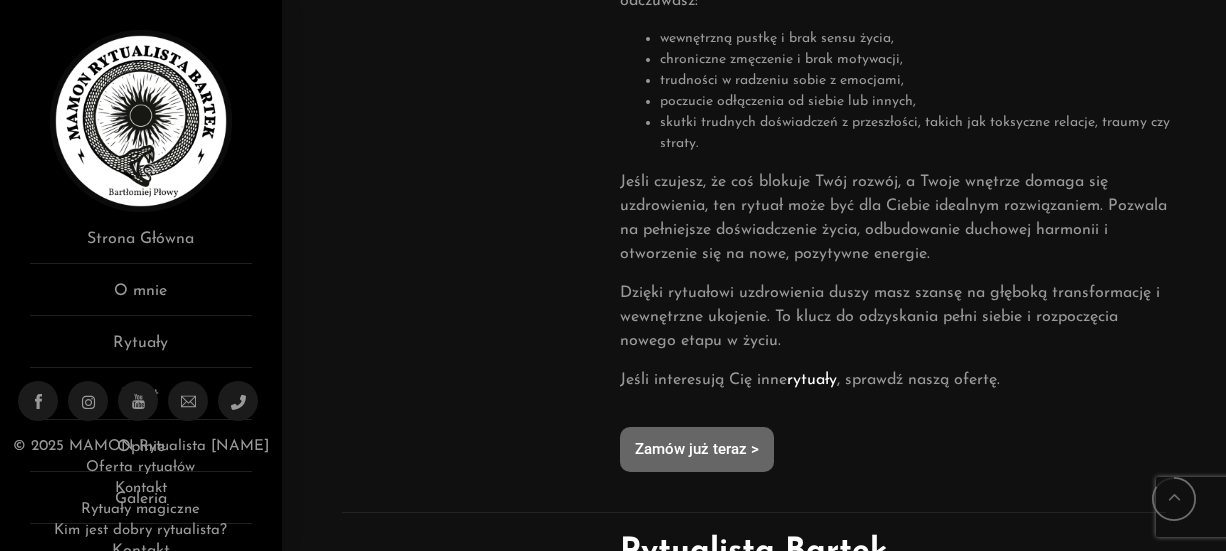 scroll, scrollTop: 2200, scrollLeft: 0, axis: vertical 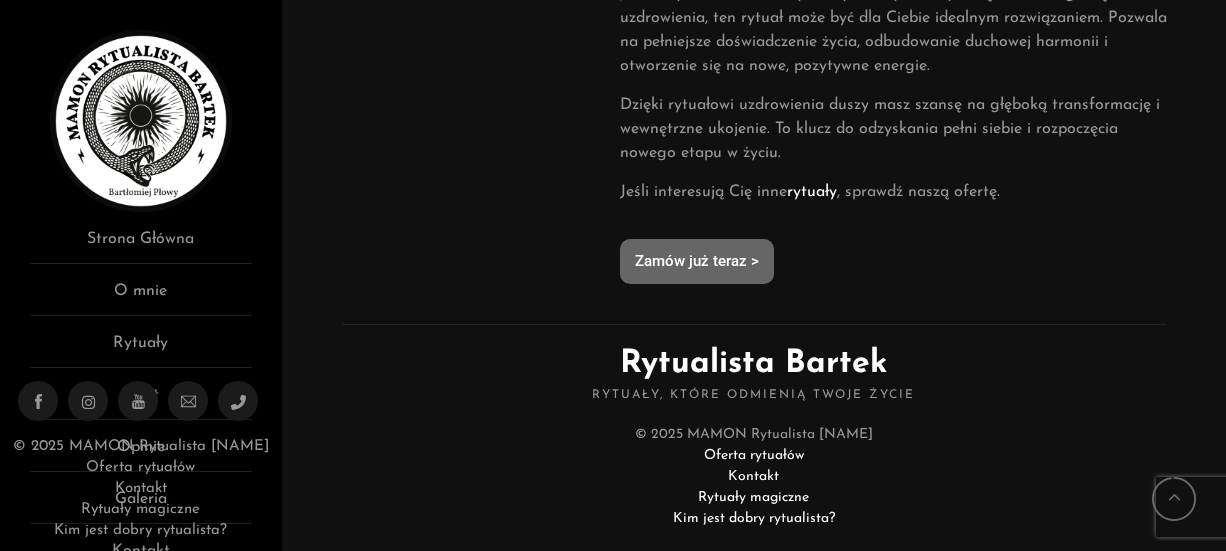 click on "Dzięki rytuałowi uzdrowienia duszy masz szansę na głęboką transformację i wewnętrzne ukojenie. To klucz do odzyskania pełni siebie i rozpoczęcia nowego etapu w życiu." at bounding box center (898, 129) 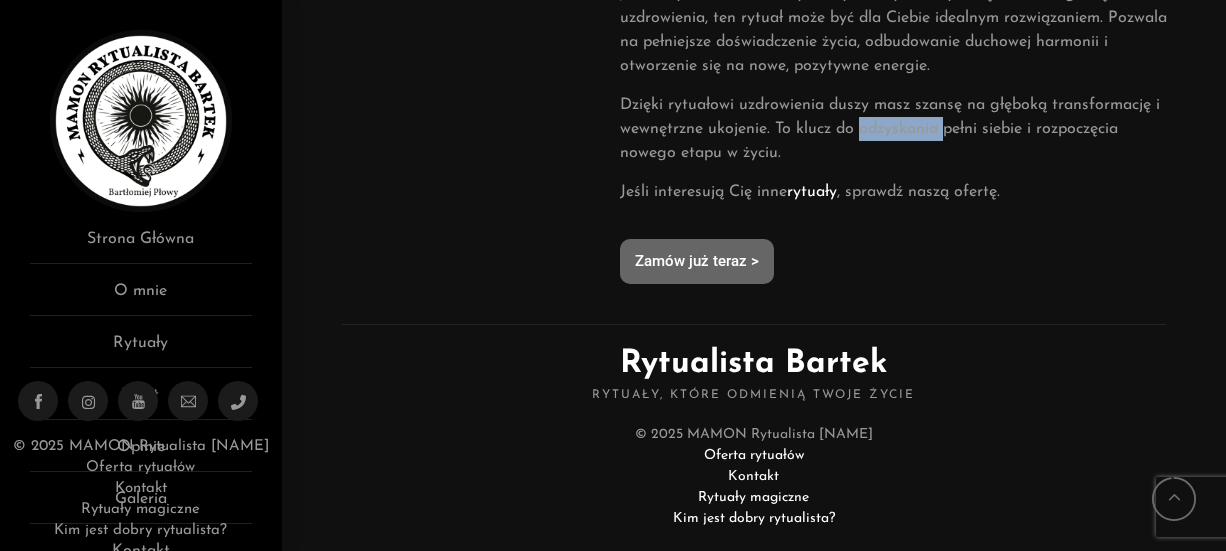 click on "Dzięki rytuałowi uzdrowienia duszy masz szansę na głęboką transformację i wewnętrzne ukojenie. To klucz do odzyskania pełni siebie i rozpoczęcia nowego etapu w życiu." at bounding box center [898, 129] 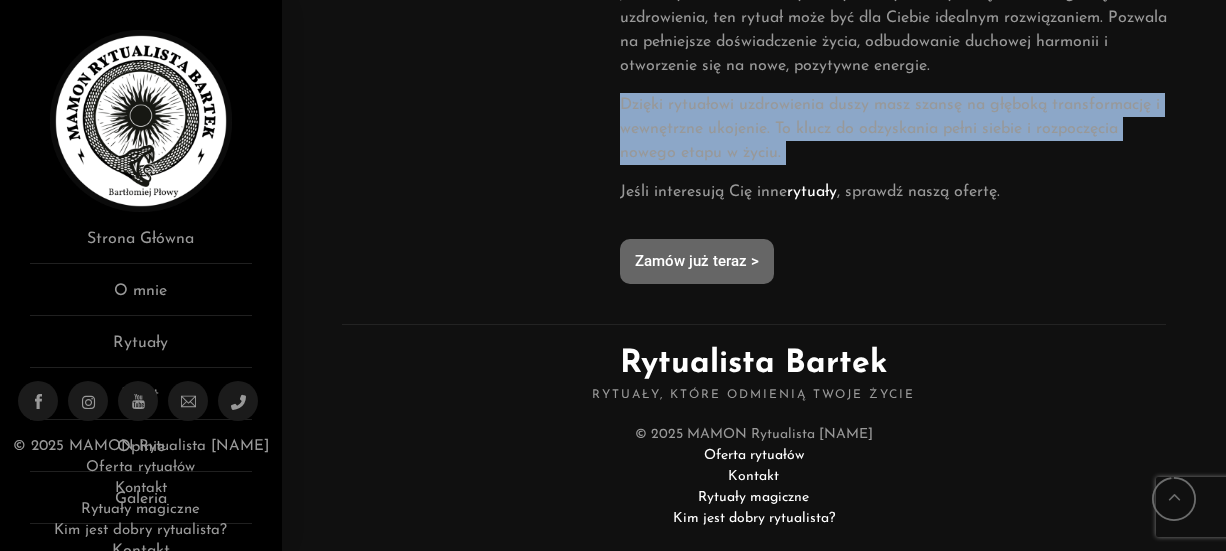 click on "Dzięki rytuałowi uzdrowienia duszy masz szansę na głęboką transformację i wewnętrzne ukojenie. To klucz do odzyskania pełni siebie i rozpoczęcia nowego etapu w życiu." at bounding box center [898, 129] 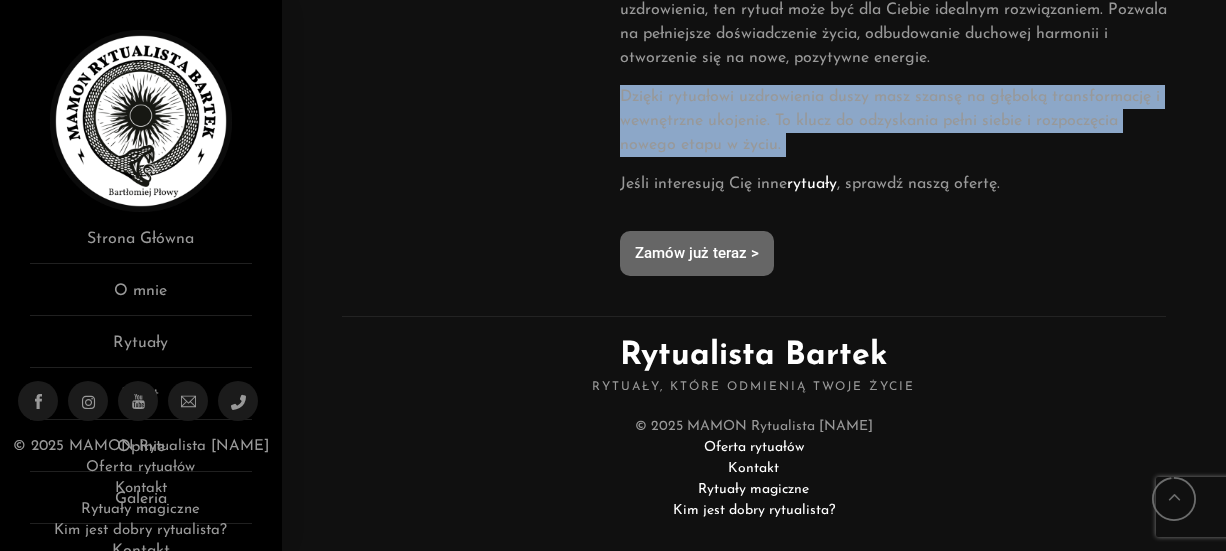 scroll, scrollTop: 2261, scrollLeft: 0, axis: vertical 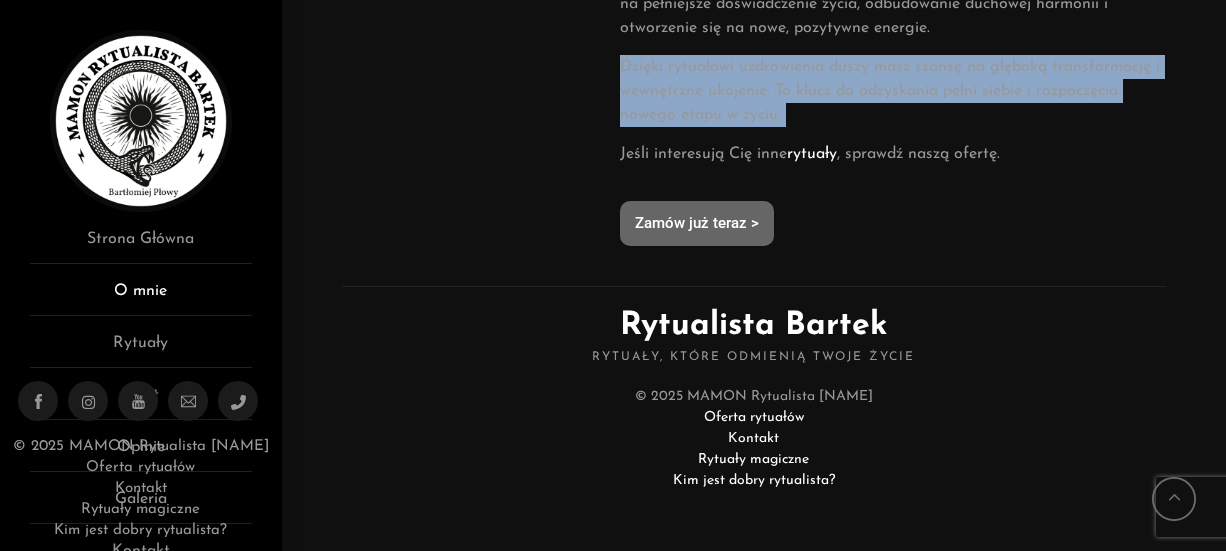 click on "O mnie" at bounding box center (141, 297) 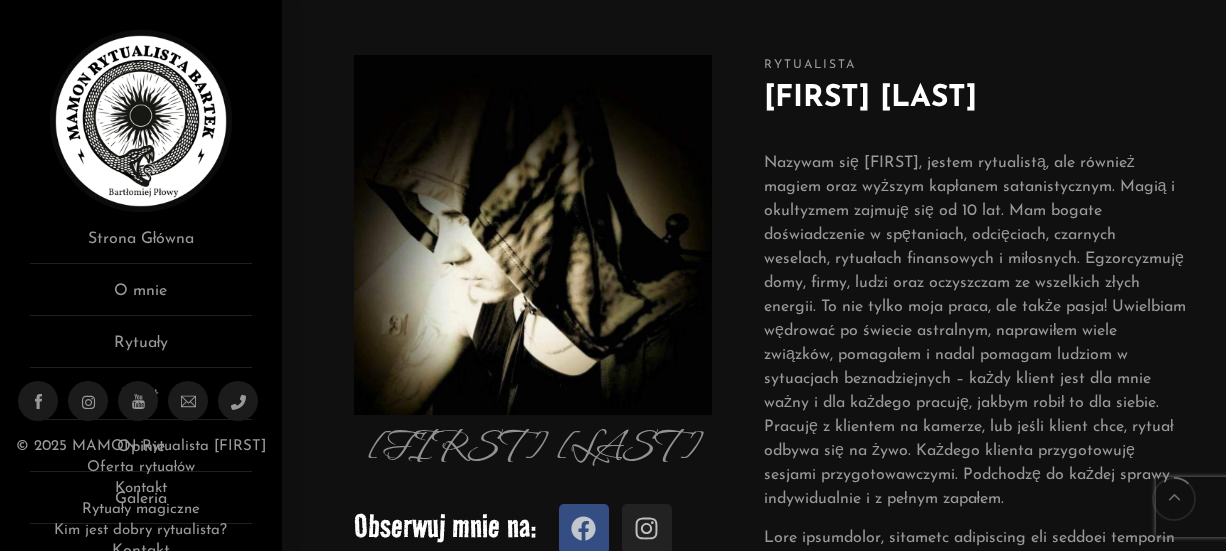 scroll, scrollTop: 200, scrollLeft: 0, axis: vertical 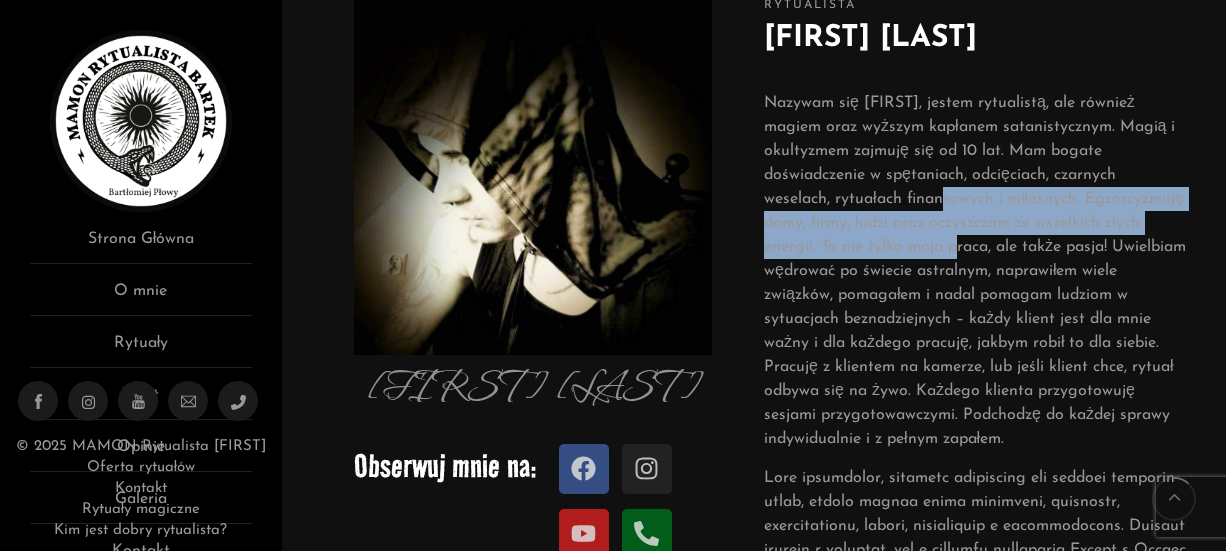drag, startPoint x: 919, startPoint y: 203, endPoint x: 932, endPoint y: 244, distance: 43.011627 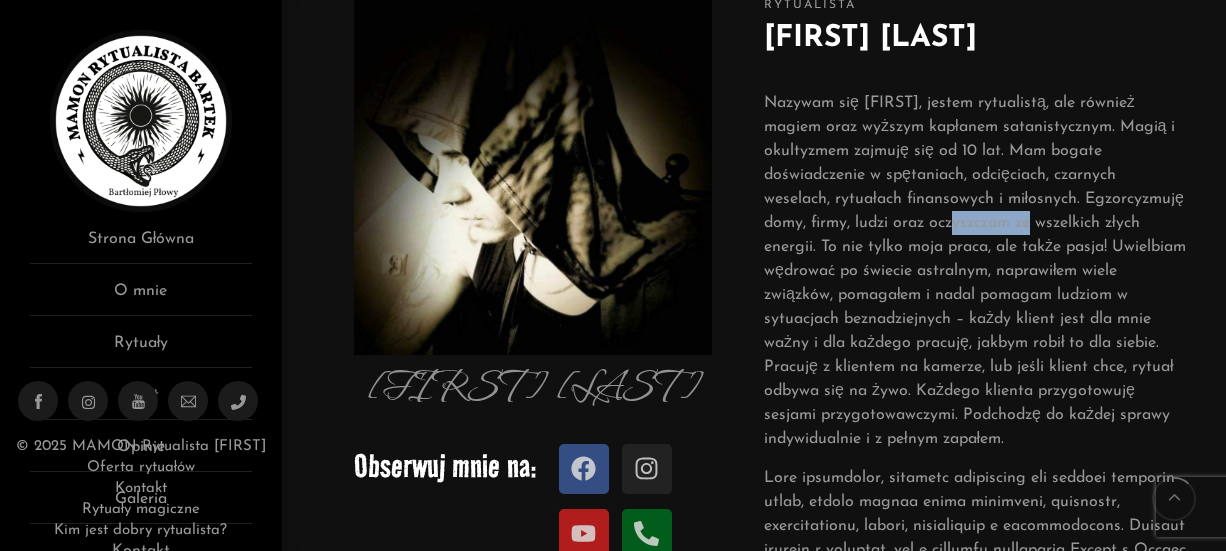 click on "Nazywam się [FIRST], jestem rytualistą, ale również magiem oraz wyższym kapłanem satanistycznym. Magią i okultyzmem zajmuję się od 10 lat. Mam bogate doświadczenie w spętaniach, odcięciach, czarnych weselach, rytuałach finansowych i miłosnych. Egzorcyzmuję domy, firmy, ludzi oraz oczyszczam ze wszelkich złych energii. To nie tylko moja praca, ale także pasja! Uwielbiam wędrować po świecie astralnym, naprawiłem wiele związków, pomagałem i nadal pomagam ludziom w sytuacjach beznadziejnych – każdy klient jest dla mnie ważny i dla każdego pracuję, jakbym robił to dla siebie. Pracuję z klientem na kamerze, lub jeśli klient chce, rytuał odbywa się na żywo. Każdego klienta przygotowuję sesjami przygotowawczymi. Podchodzę do każdej sprawy indywidualnie i z pełnym zapałem." at bounding box center [975, 271] 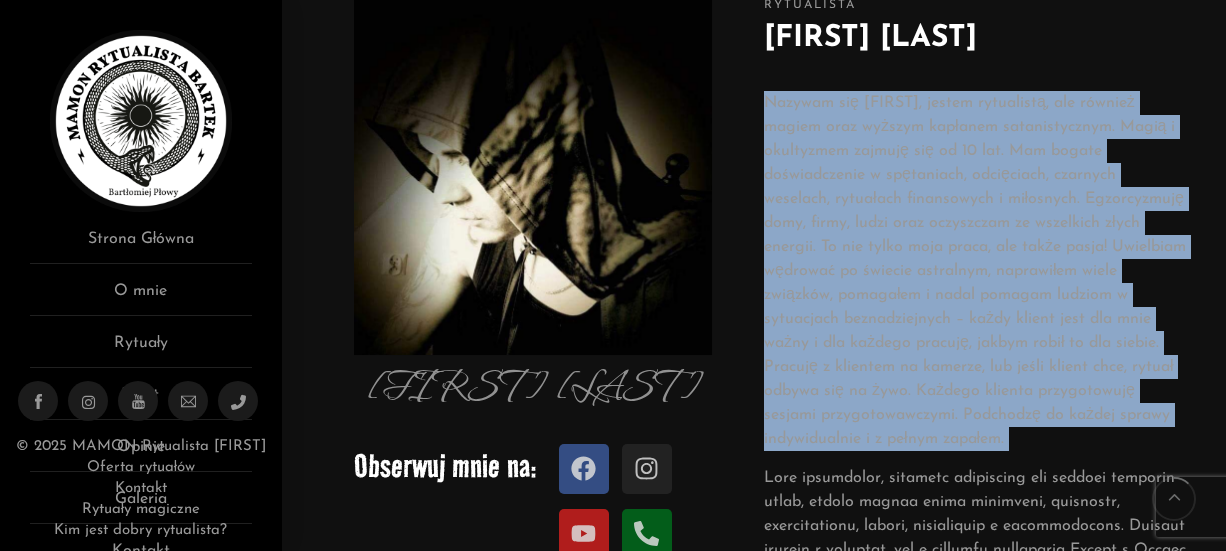 click on "Nazywam się [FIRST], jestem rytualistą, ale również magiem oraz wyższym kapłanem satanistycznym. Magią i okultyzmem zajmuję się od 10 lat. Mam bogate doświadczenie w spętaniach, odcięciach, czarnych weselach, rytuałach finansowych i miłosnych. Egzorcyzmuję domy, firmy, ludzi oraz oczyszczam ze wszelkich złych energii. To nie tylko moja praca, ale także pasja! Uwielbiam wędrować po świecie astralnym, naprawiłem wiele związków, pomagałem i nadal pomagam ludziom w sytuacjach beznadziejnych – każdy klient jest dla mnie ważny i dla każdego pracuję, jakbym robił to dla siebie. Pracuję z klientem na kamerze, lub jeśli klient chce, rytuał odbywa się na żywo. Każdego klienta przygotowuję sesjami przygotowawczymi. Podchodzę do każdej sprawy indywidualnie i z pełnym zapałem." at bounding box center [975, 271] 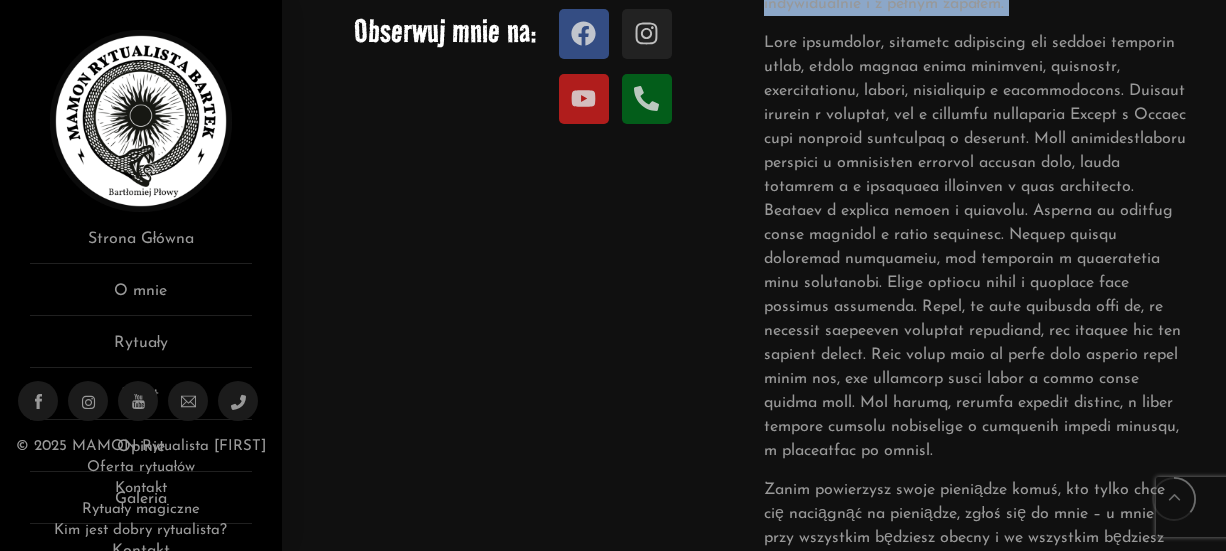 scroll, scrollTop: 1000, scrollLeft: 0, axis: vertical 